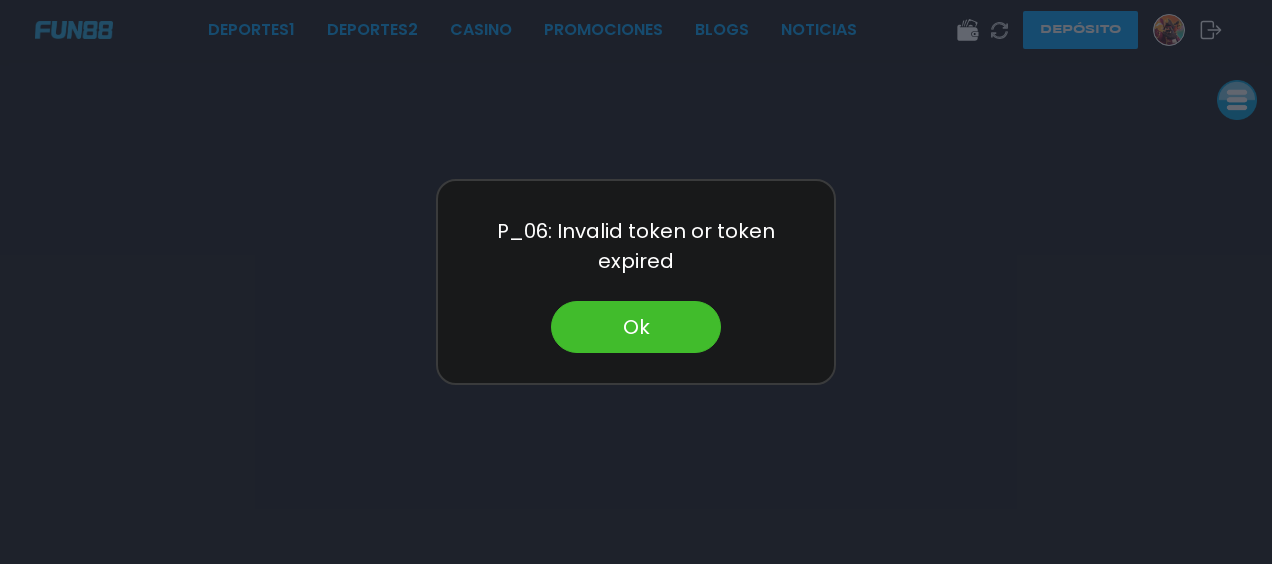 scroll, scrollTop: 0, scrollLeft: 0, axis: both 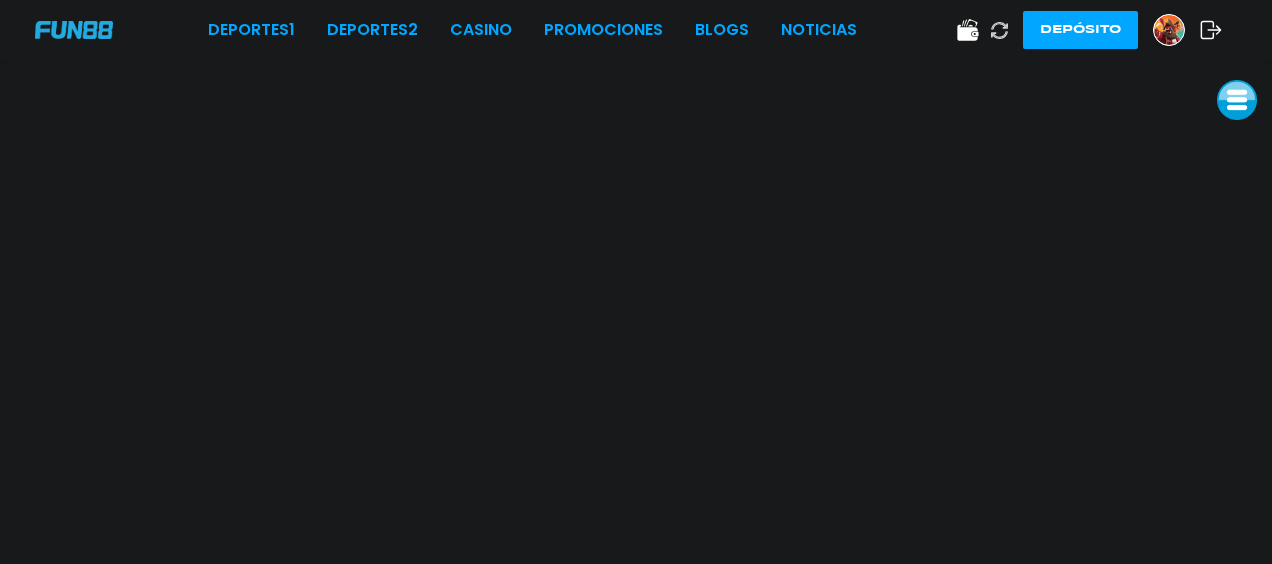 click at bounding box center (1237, 100) 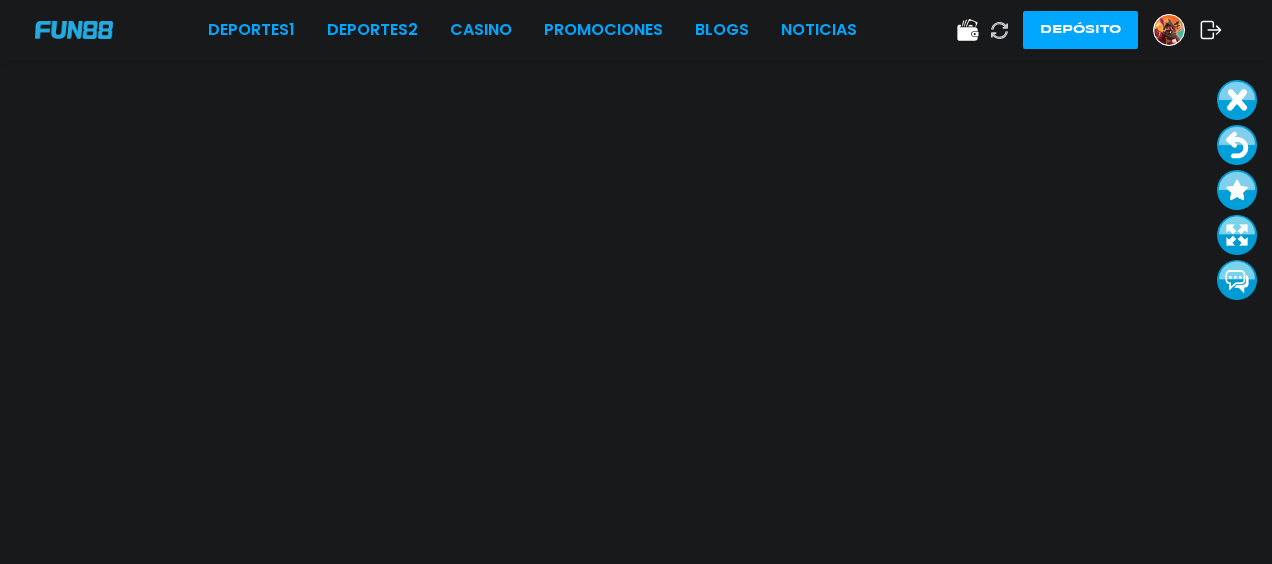 click at bounding box center [1169, 30] 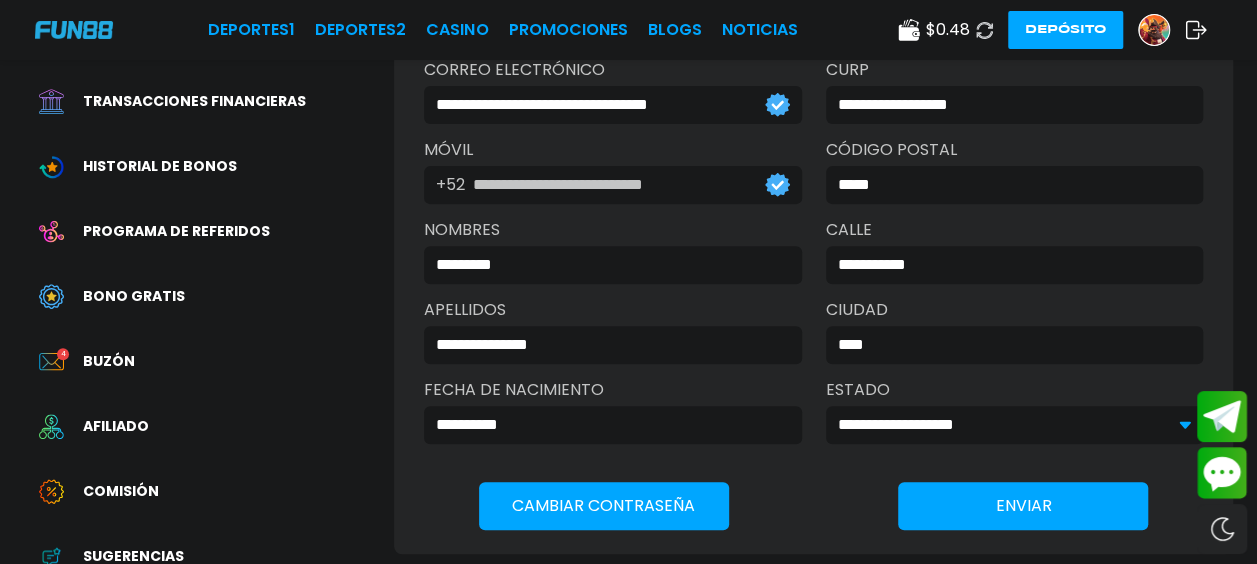 scroll, scrollTop: 300, scrollLeft: 0, axis: vertical 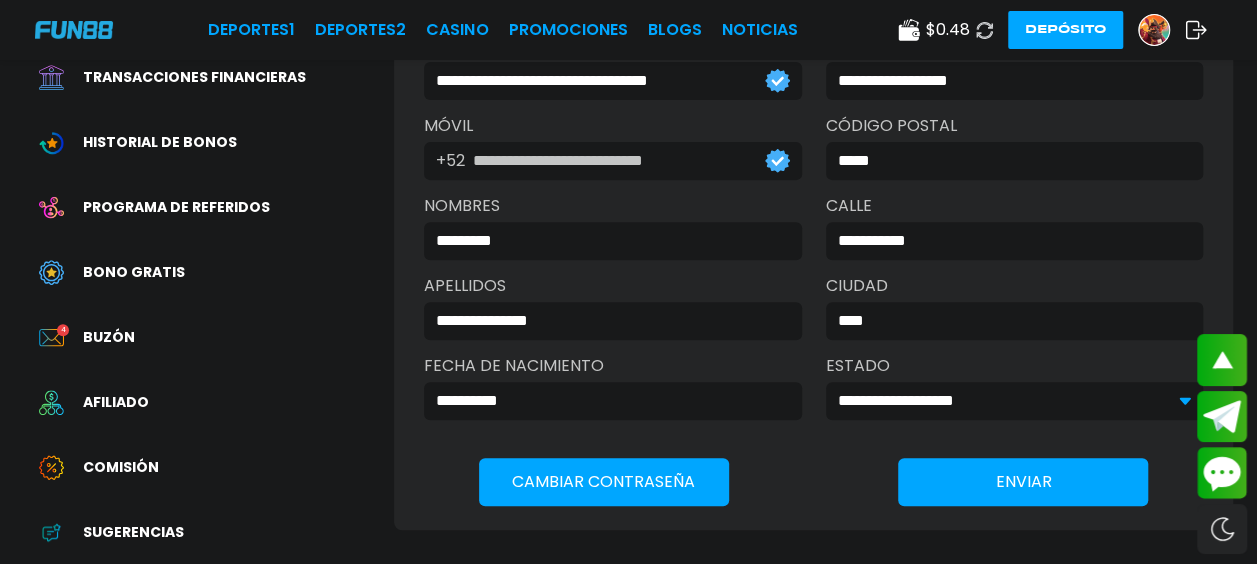click on "Buzón" at bounding box center [109, 337] 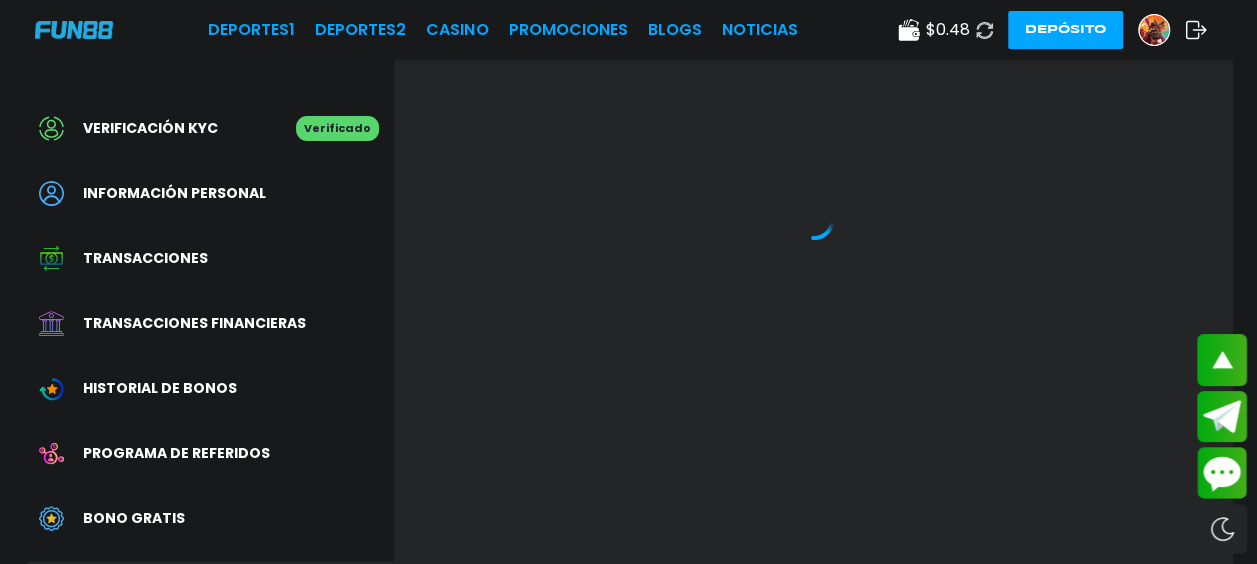 scroll, scrollTop: 0, scrollLeft: 0, axis: both 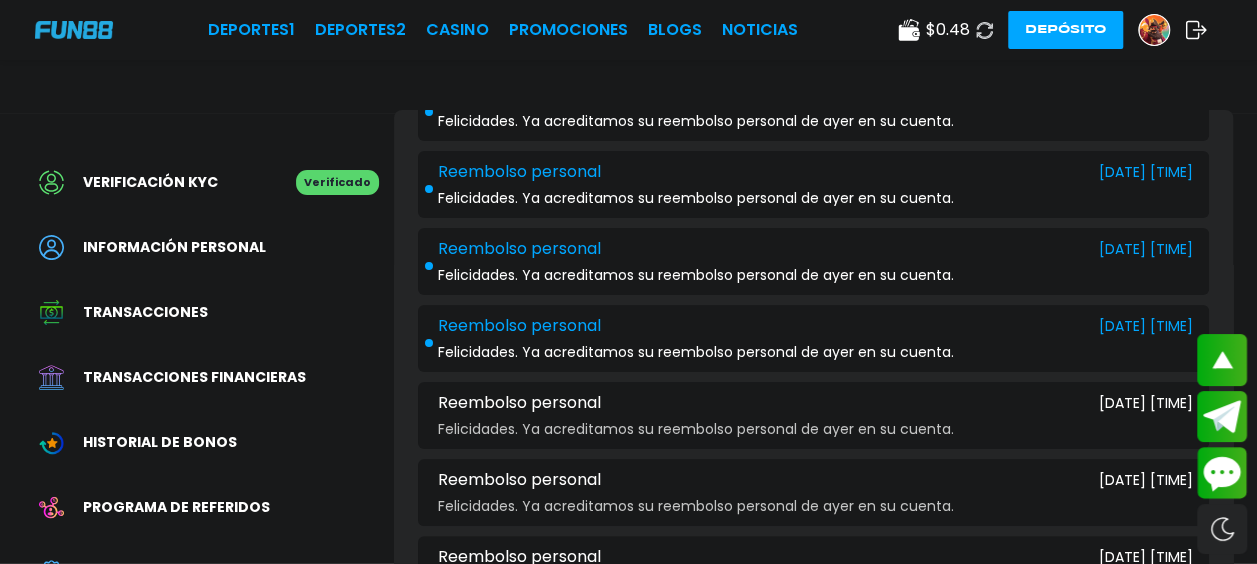 click on "Reembolso personal" at bounding box center [519, 326] 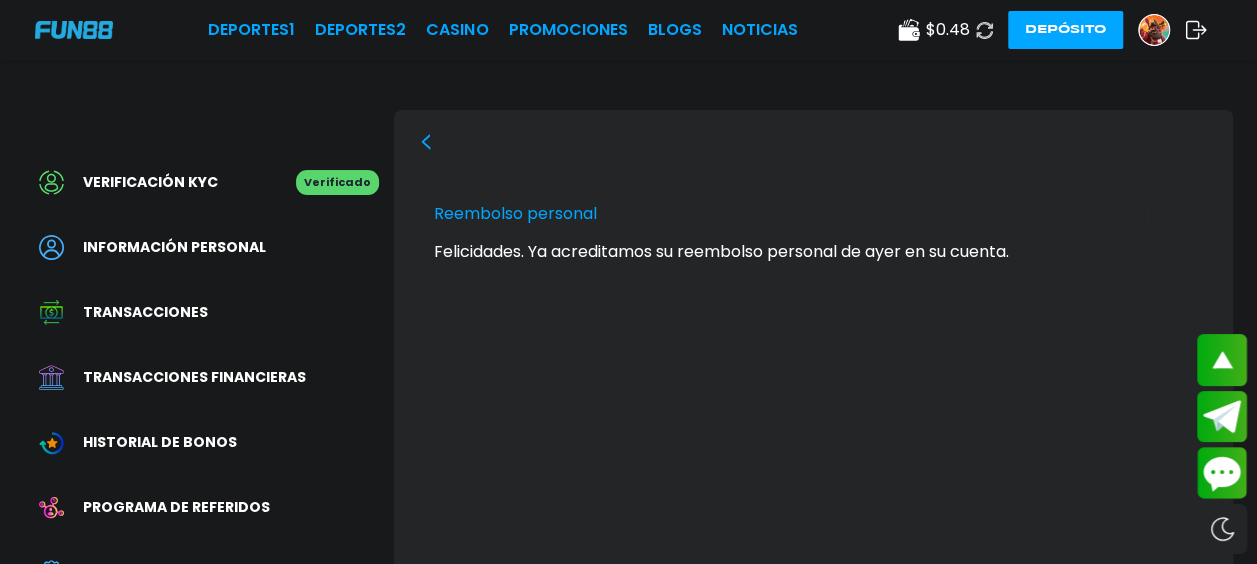 click on "Reembolso personal [DATE] [TIME] Felicidades. Ya acreditamos su reembolso personal de ayer en su cuenta." at bounding box center (813, 410) 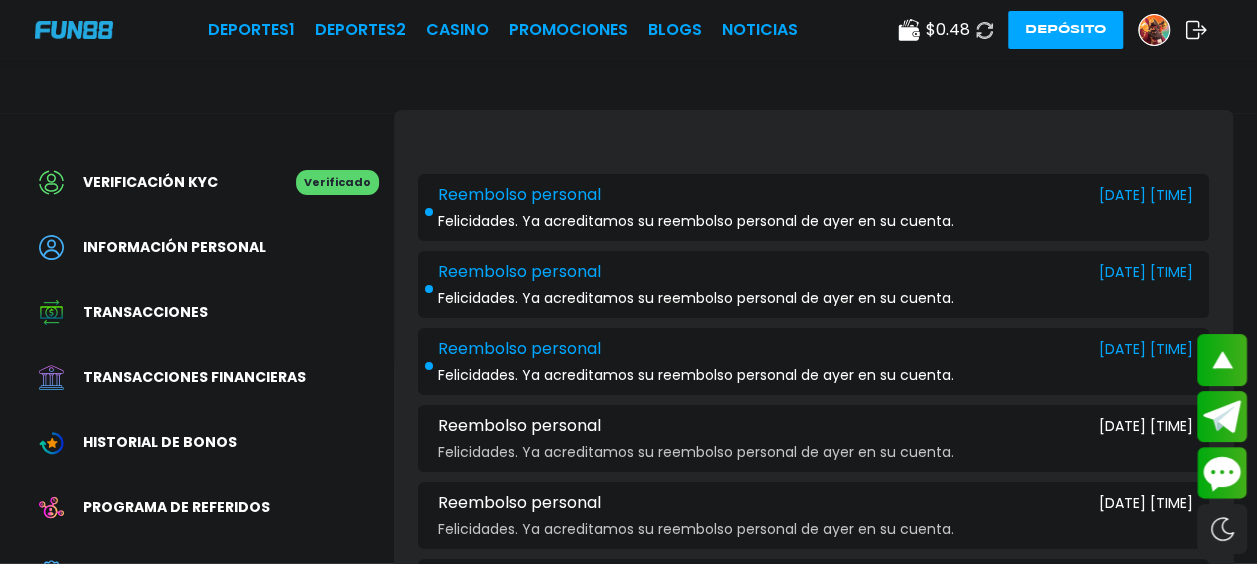 click on "Reembolso personal [DATE] [TIME] Felicidades. Ya acreditamos su reembolso personal de ayer en su cuenta. Reembolso personal [DATE] [TIME] Felicidades. Ya acreditamos su reembolso personal de ayer en su cuenta. Reembolso personal [DATE] [TIME] Felicidades. Ya acreditamos su reembolso personal de ayer en su cuenta. Reembolso personal [DATE] [TIME] Felicidades. Ya acreditamos su reembolso personal de ayer en su cuenta. Reembolso personal [DATE] [TIME] Felicidades. Ya acreditamos su reembolso personal de ayer en su cuenta. Reembolso personal [DATE] [TIME] Felicidades. Ya acreditamos su reembolso personal de ayer en su cuenta. Reembolso personal [DATE] [TIME] Felicidades. Ya acreditamos su reembolso personal de ayer en su cuenta. Reembolso personal [DATE] [TIME] Felicidades. Ya acreditamos su reembolso personal de ayer en su cuenta. Reembolso personal [DATE] [TIME] Felicidades. Ya acreditamos su reembolso personal de ayer en su cuenta. Reembolso personal" at bounding box center [813, 939] 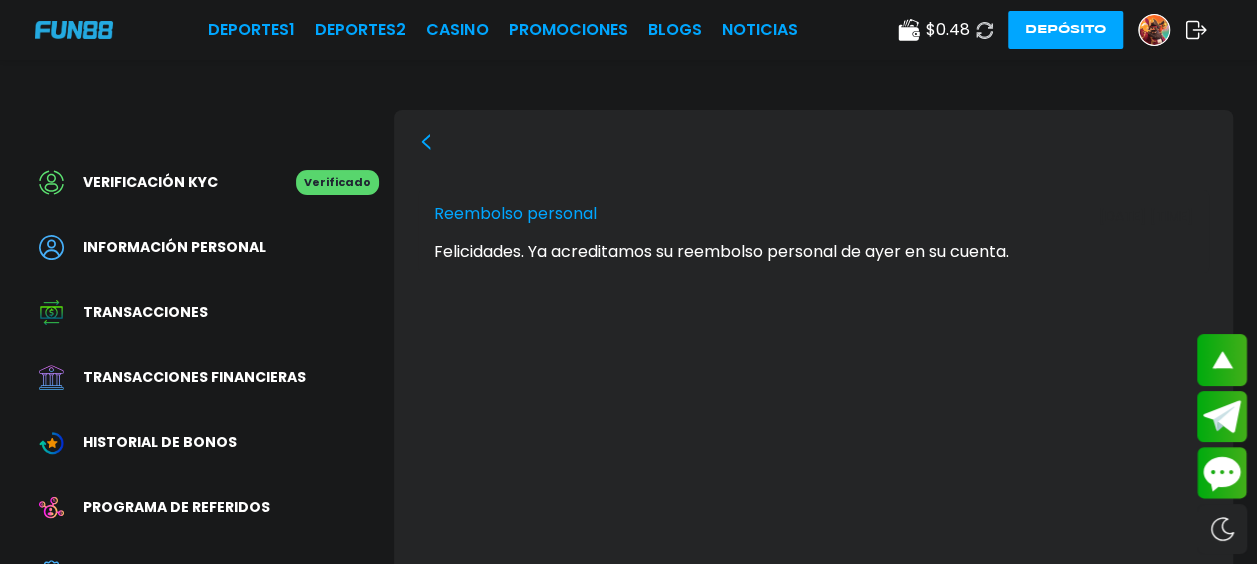 click 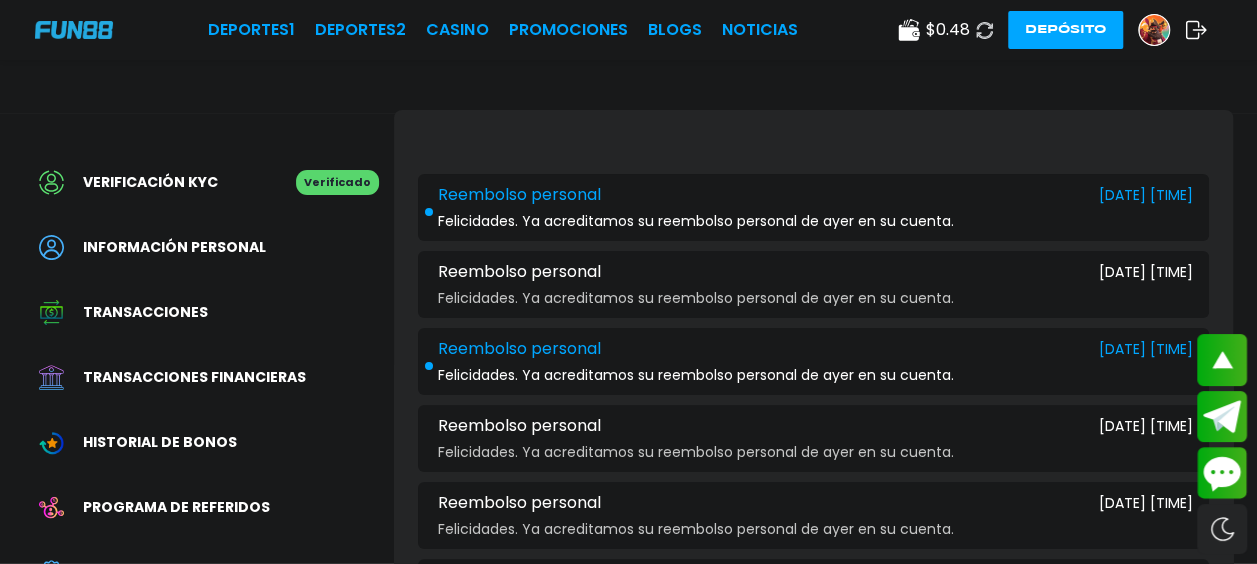 click on "Reembolso personal [DATE] [TIME] Felicidades. Ya acreditamos su reembolso personal de ayer en su cuenta." at bounding box center [813, 207] 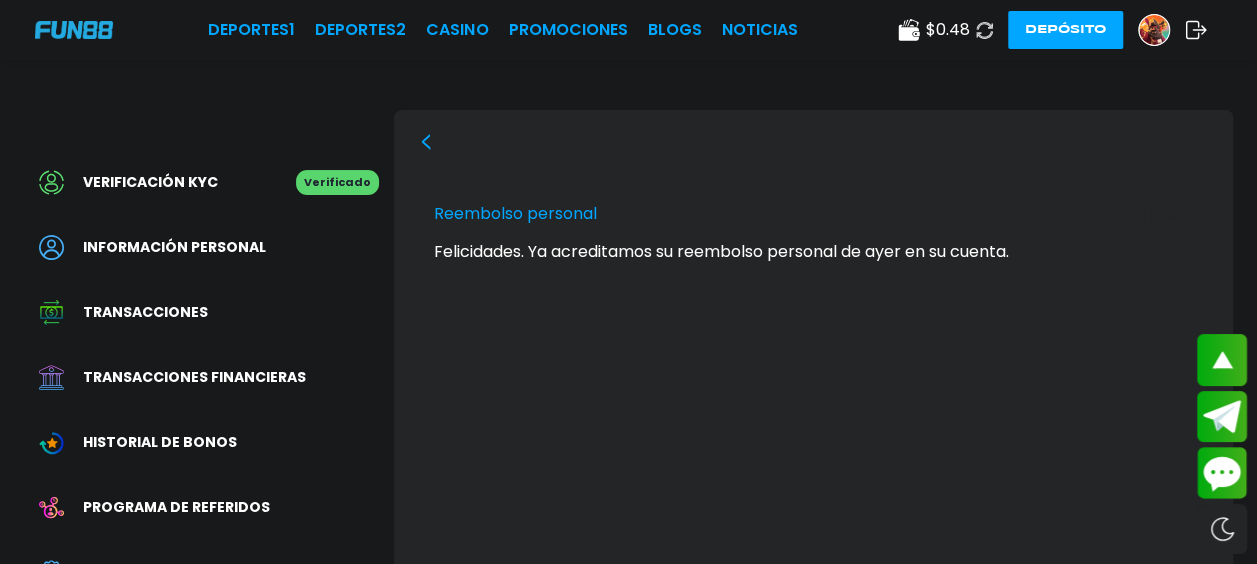 click on "Reembolso personal [DATE] [TIME] Felicidades. Ya acreditamos su reembolso personal de ayer en su cuenta." at bounding box center (813, 410) 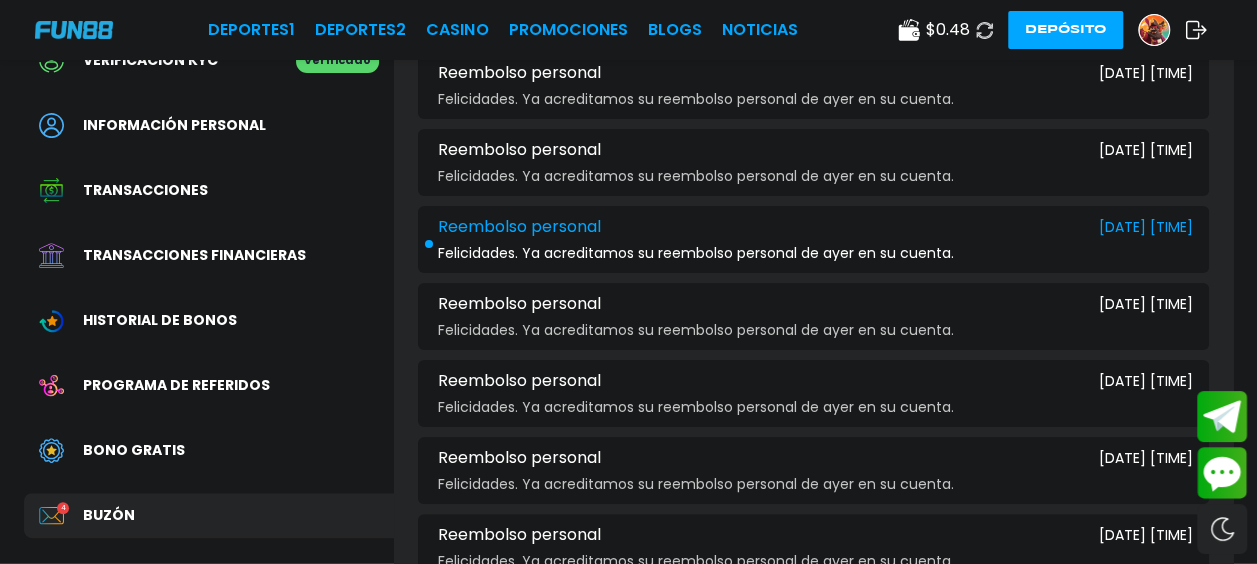 scroll, scrollTop: 200, scrollLeft: 0, axis: vertical 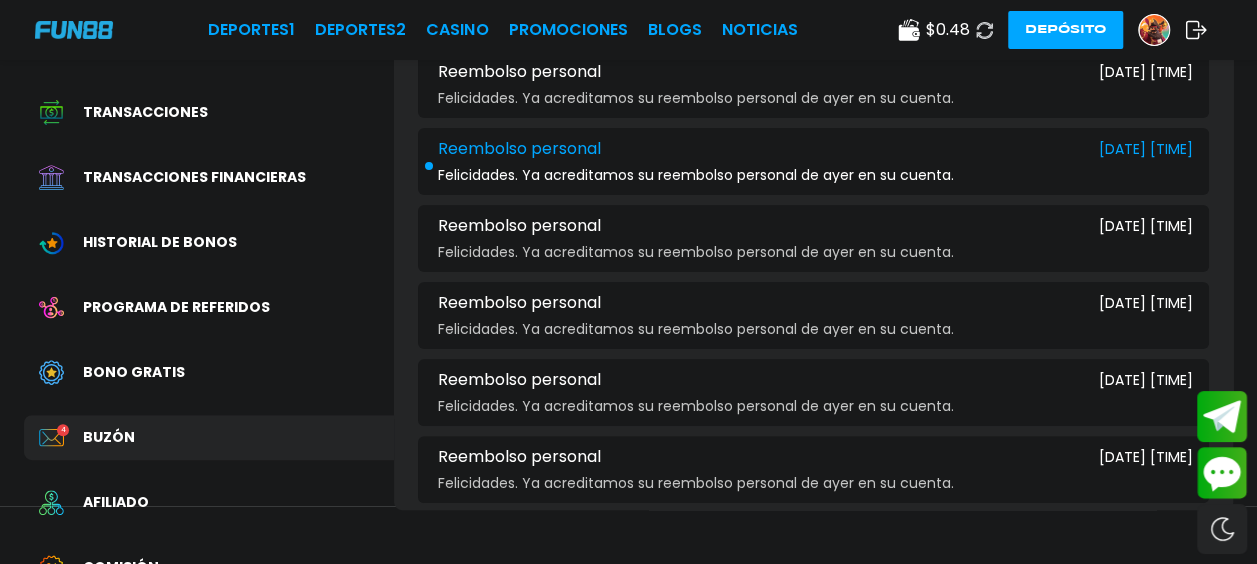 click on "Bono Gratis" at bounding box center [209, 372] 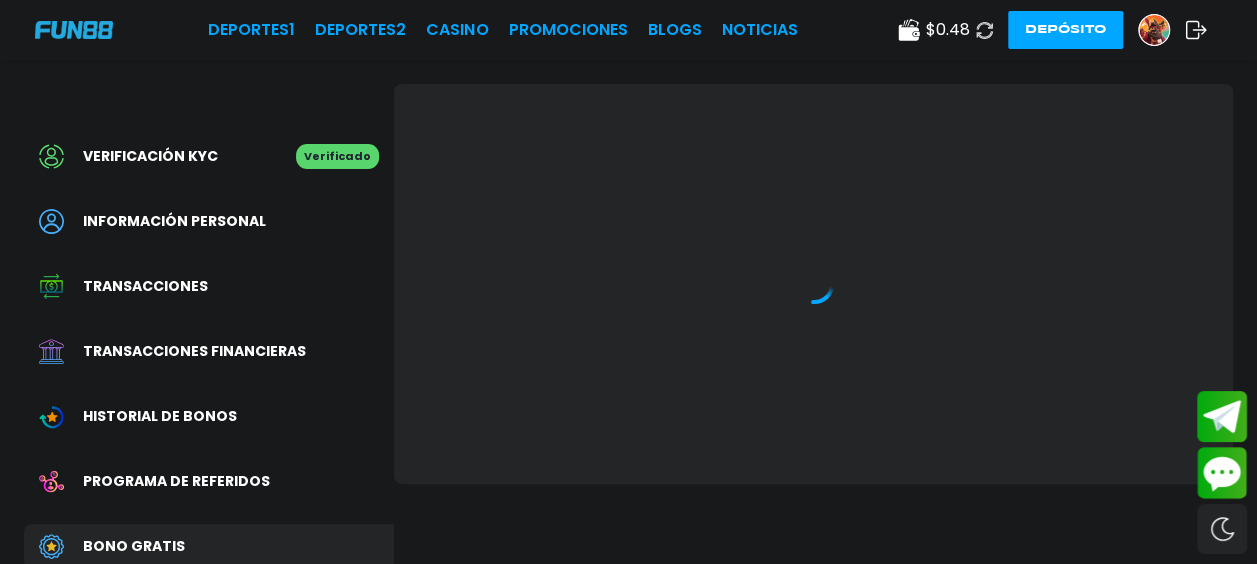 scroll, scrollTop: 0, scrollLeft: 0, axis: both 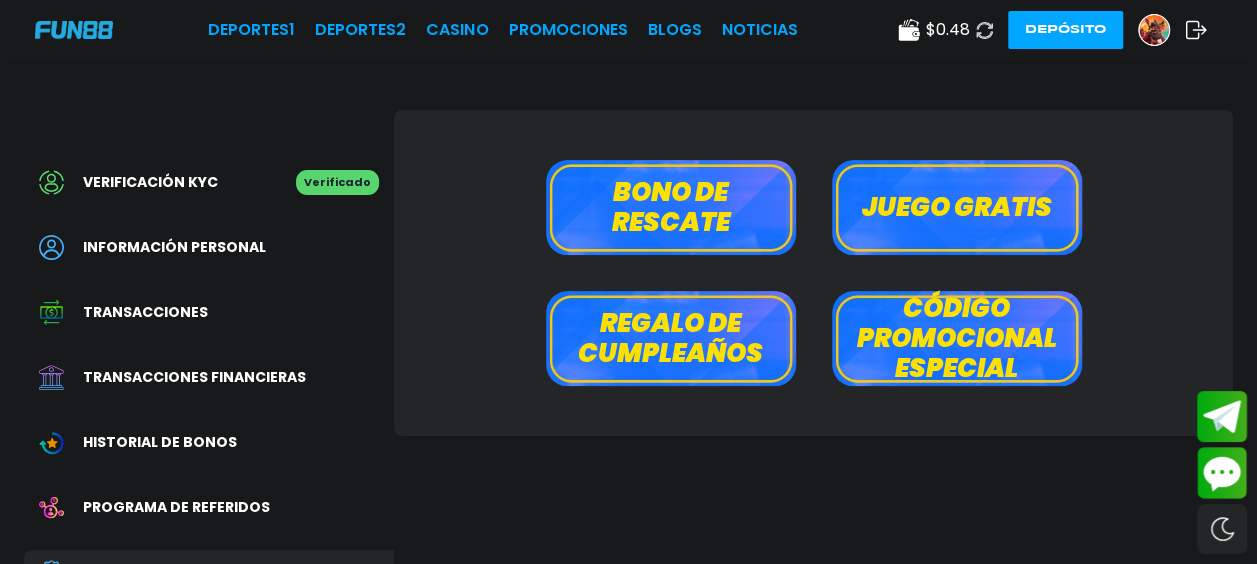 click on "Bono de rescate" at bounding box center [671, 207] 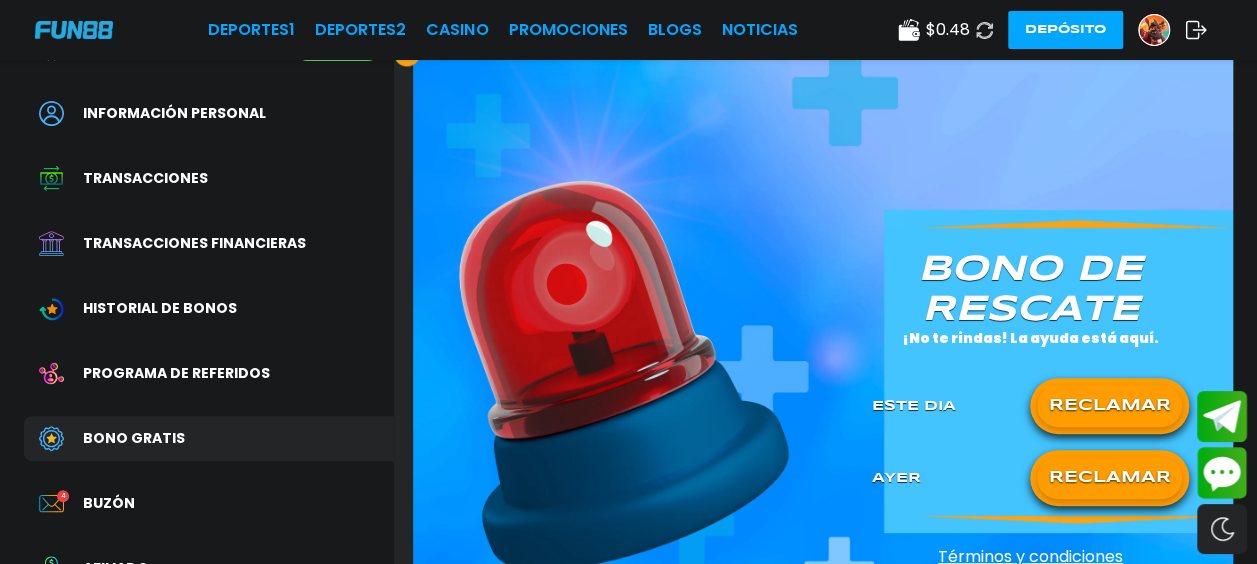 scroll, scrollTop: 200, scrollLeft: 0, axis: vertical 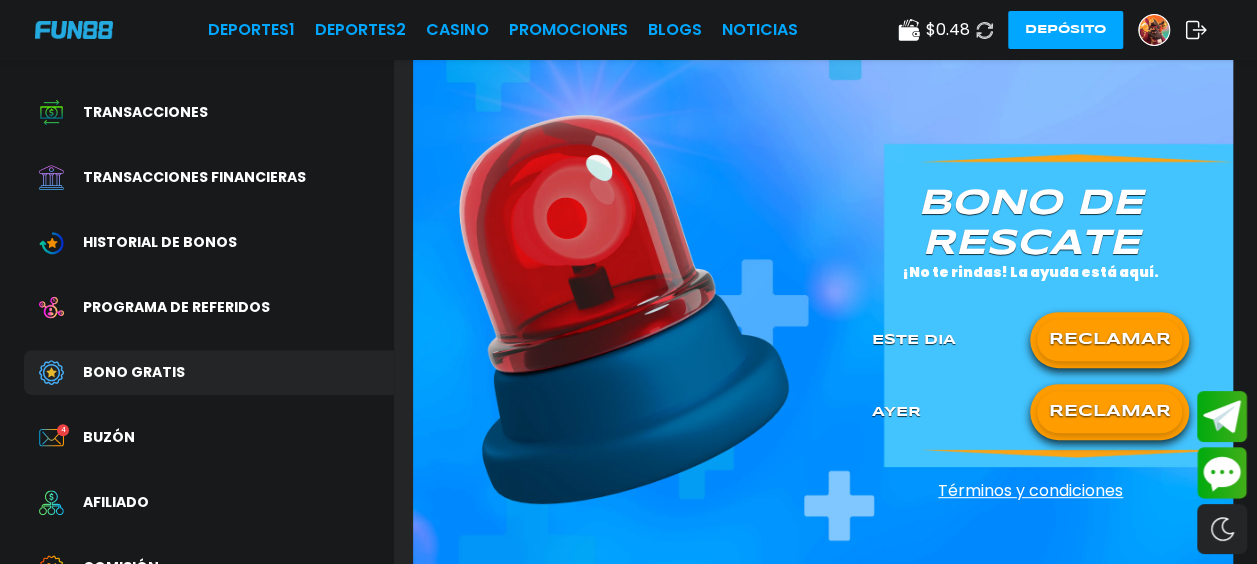 click on "RECLAMAR" at bounding box center [1109, 340] 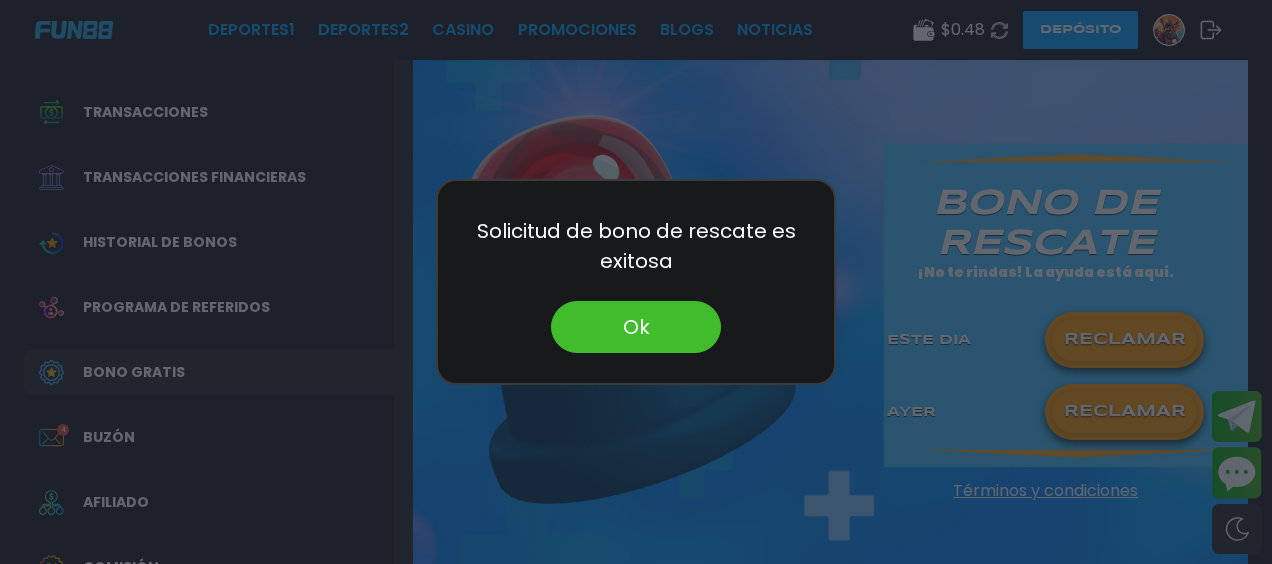 click on "Ok" at bounding box center [636, 327] 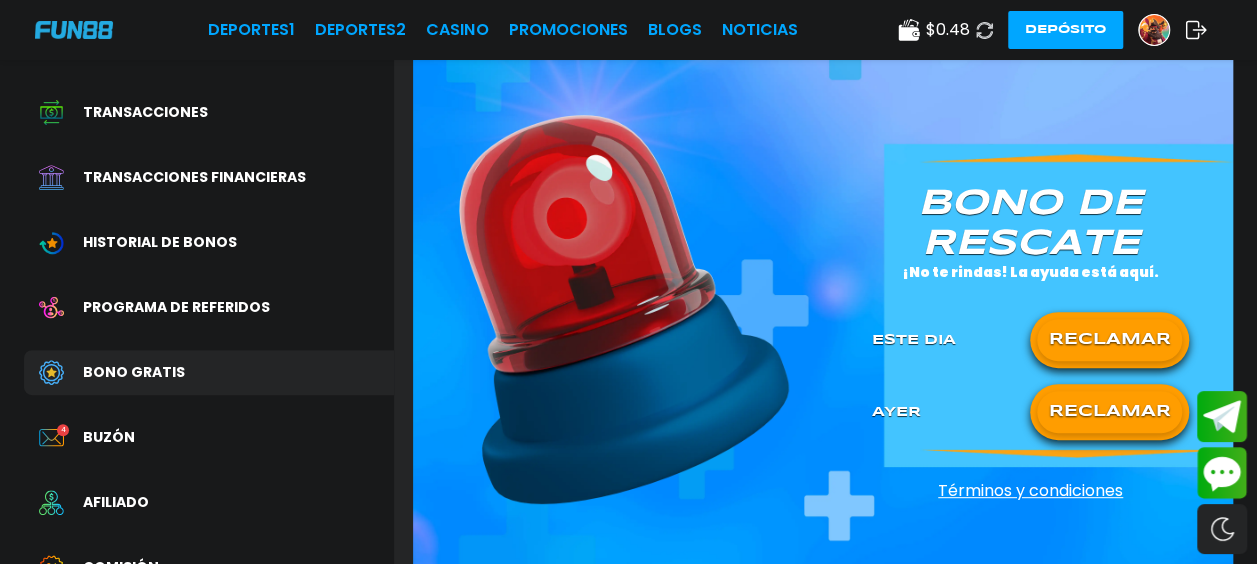 click at bounding box center [984, 30] 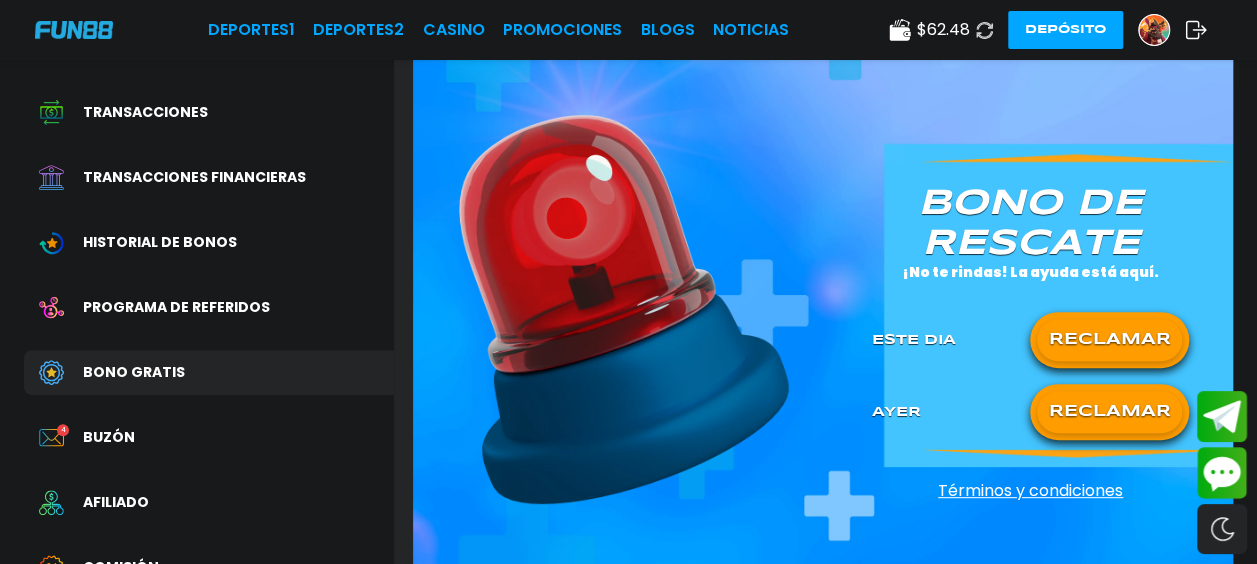 click at bounding box center (984, 30) 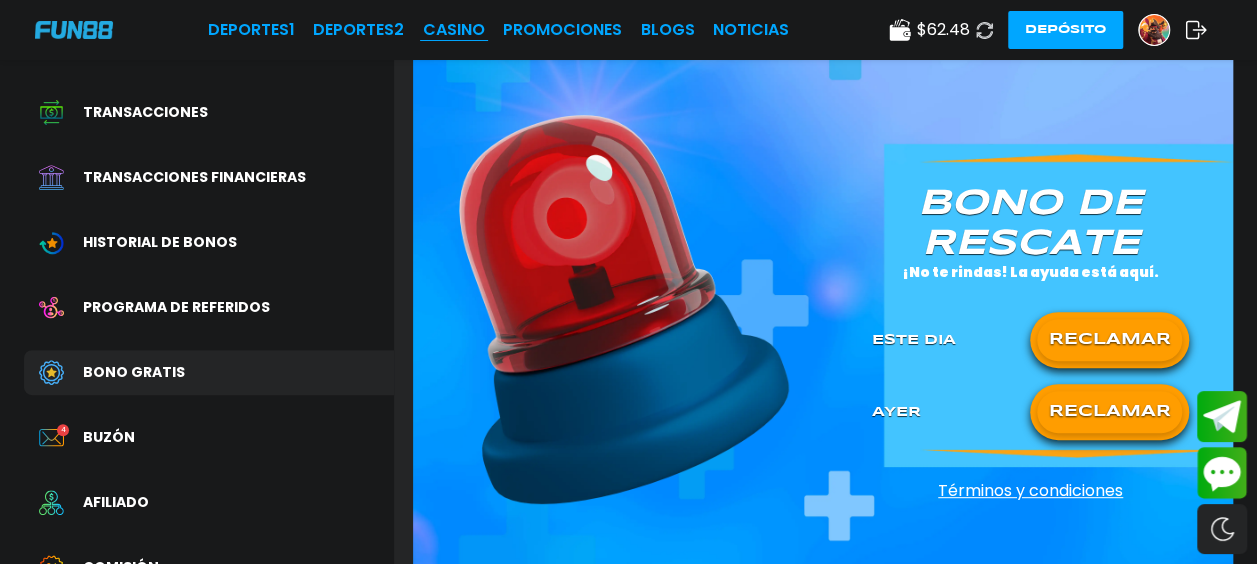 click on "CASINO" at bounding box center (454, 30) 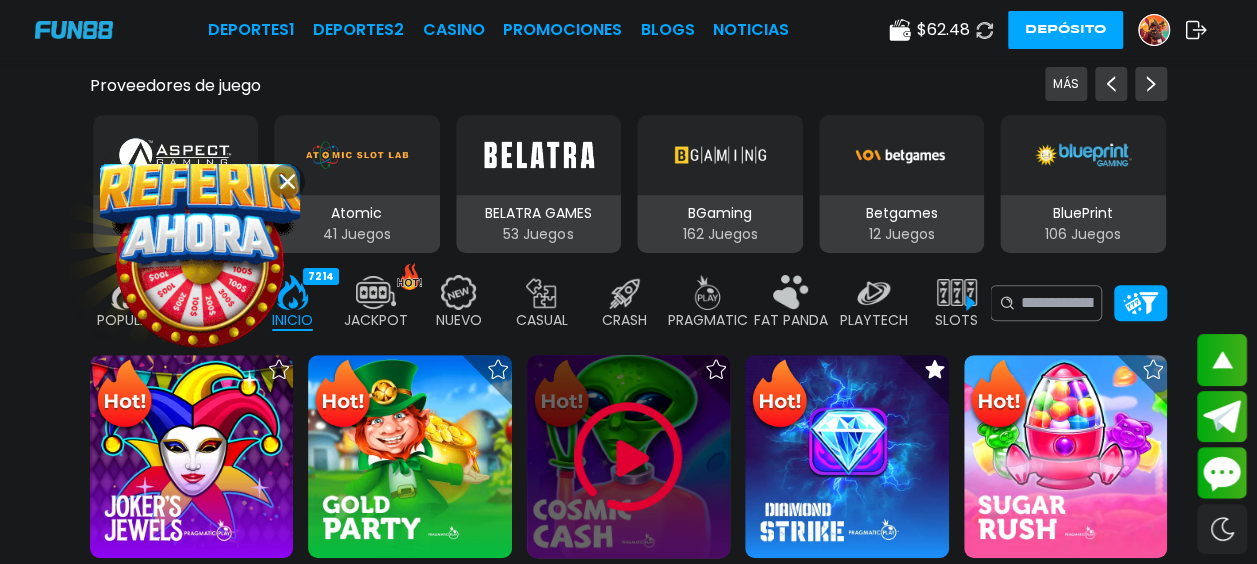 scroll, scrollTop: 400, scrollLeft: 0, axis: vertical 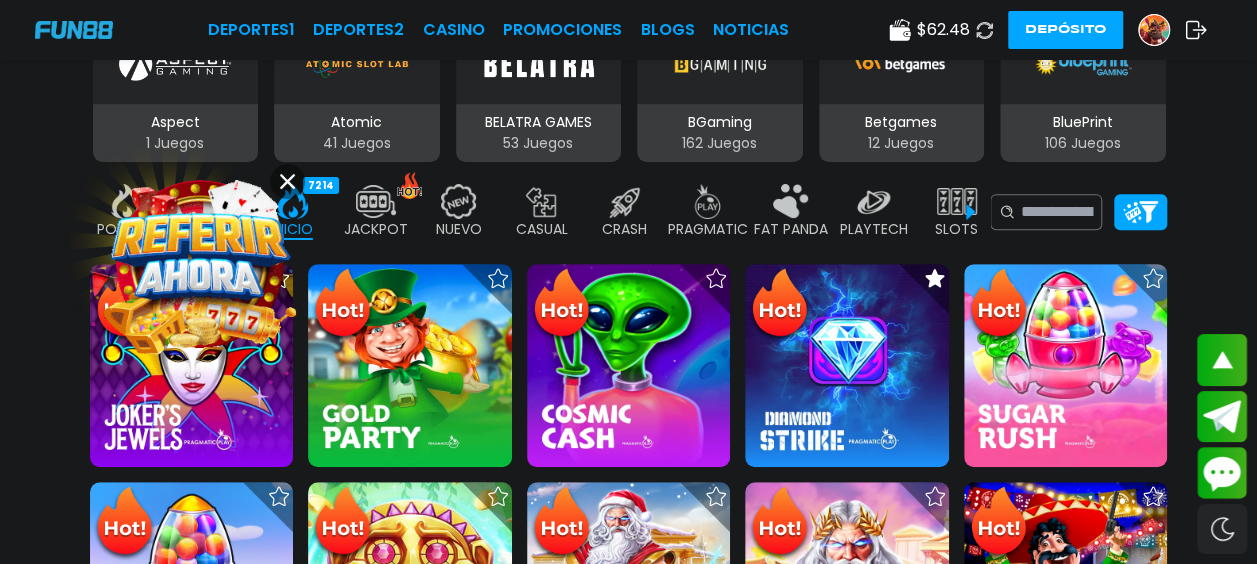 click 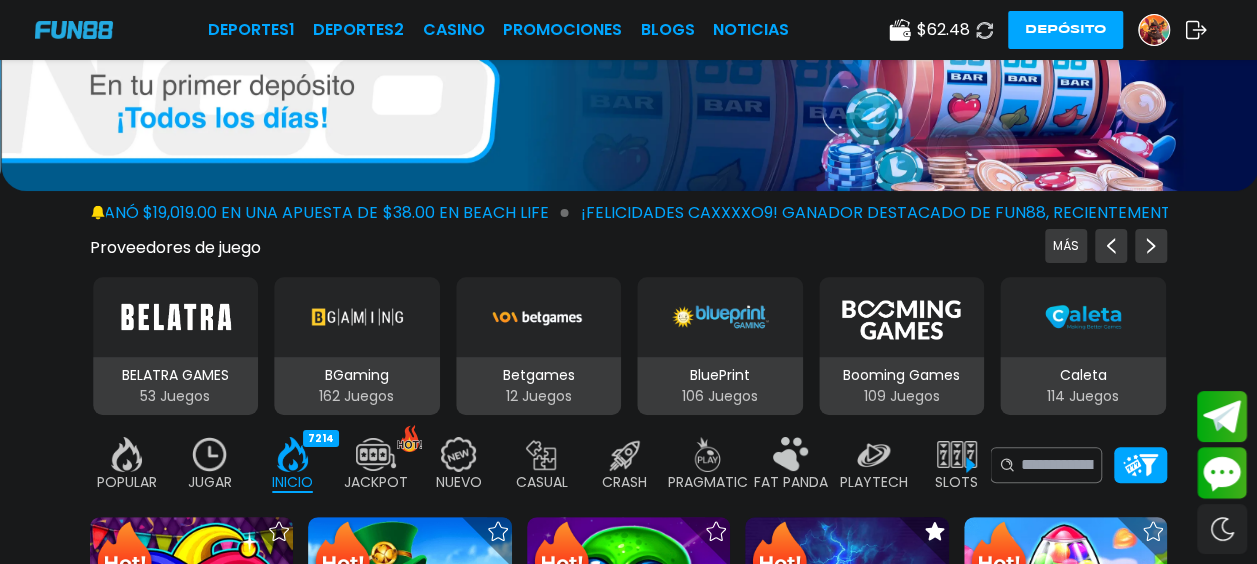 scroll, scrollTop: 100, scrollLeft: 0, axis: vertical 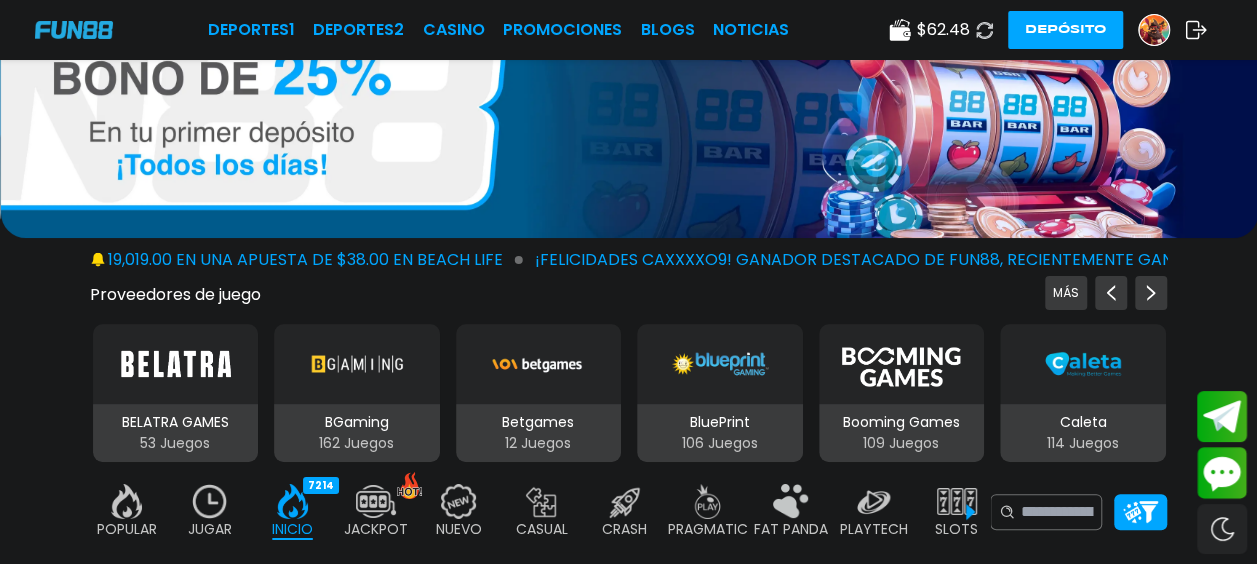 click at bounding box center (210, 501) 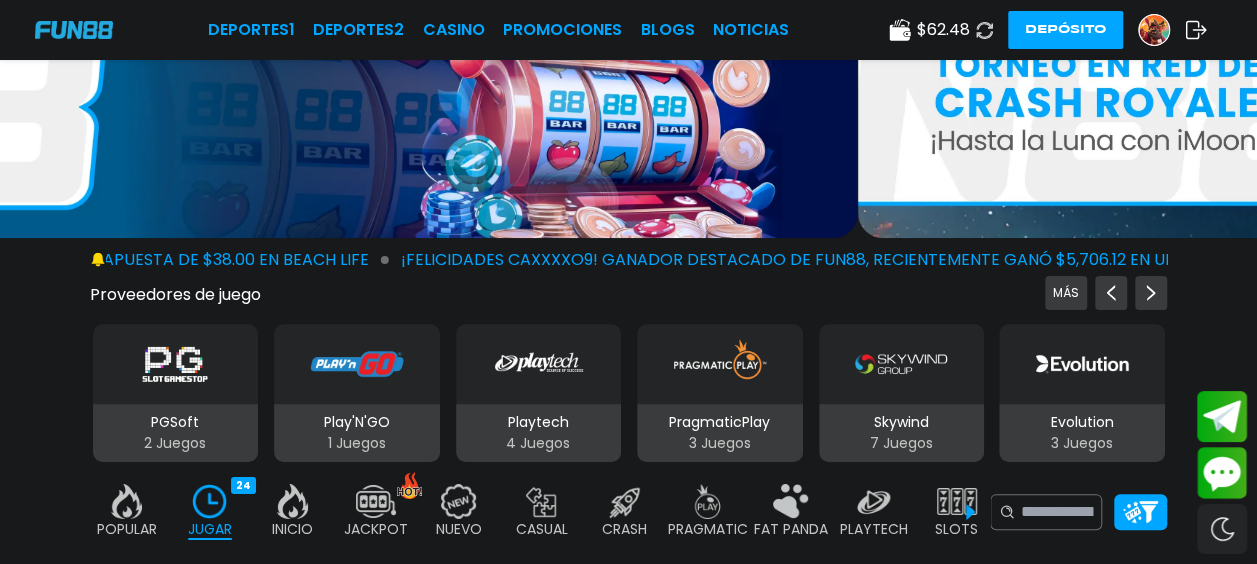 click at bounding box center (210, 501) 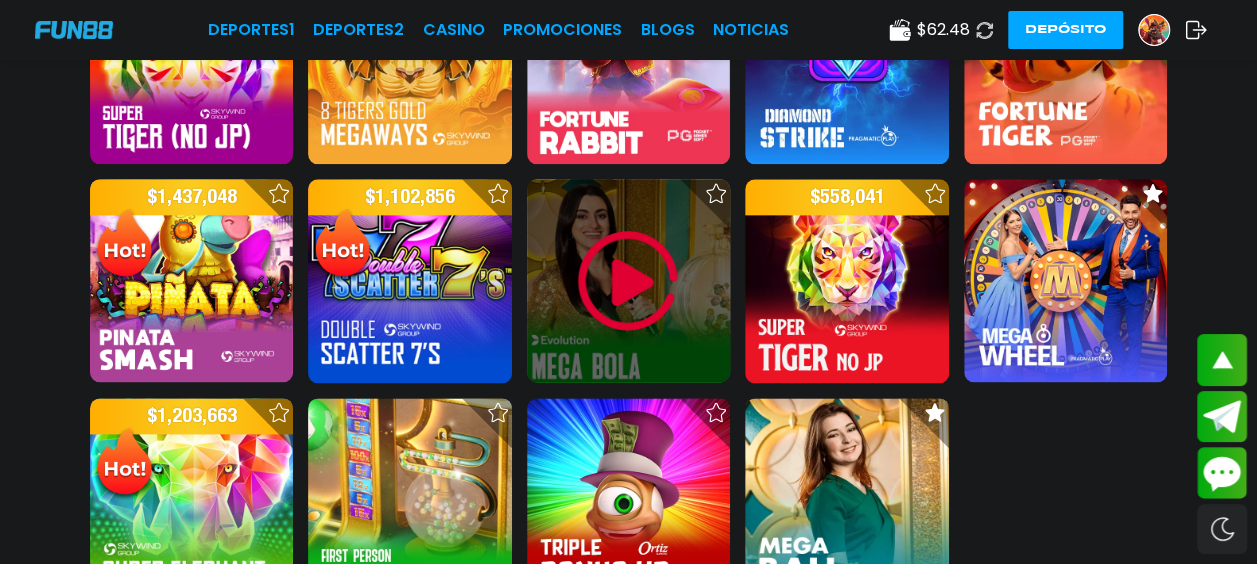 scroll, scrollTop: 1200, scrollLeft: 0, axis: vertical 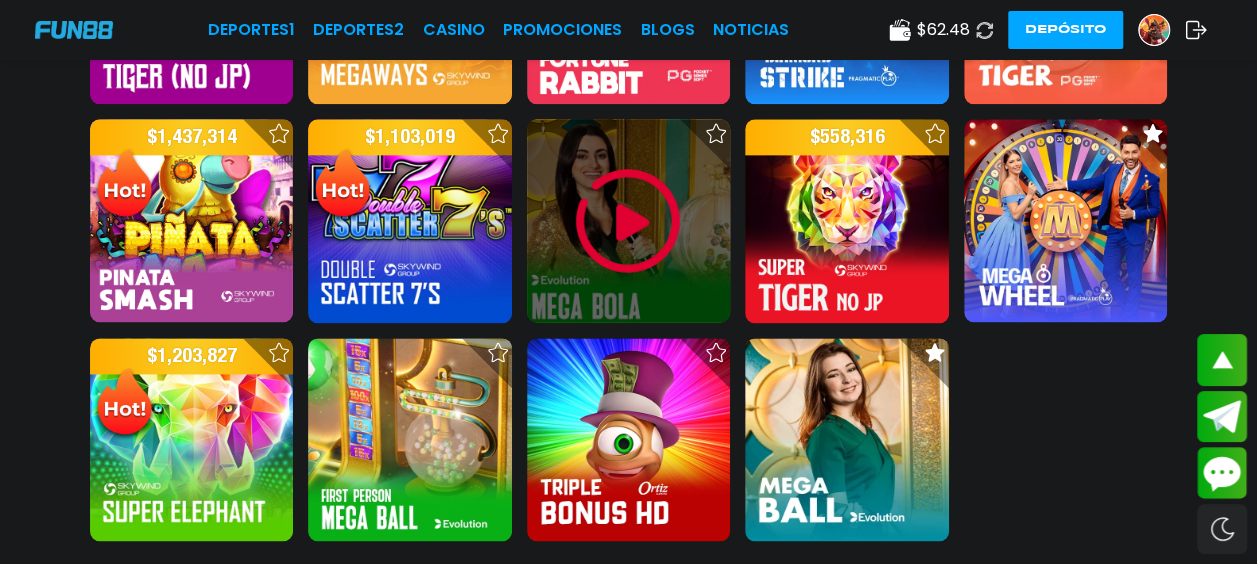 click at bounding box center [628, 221] 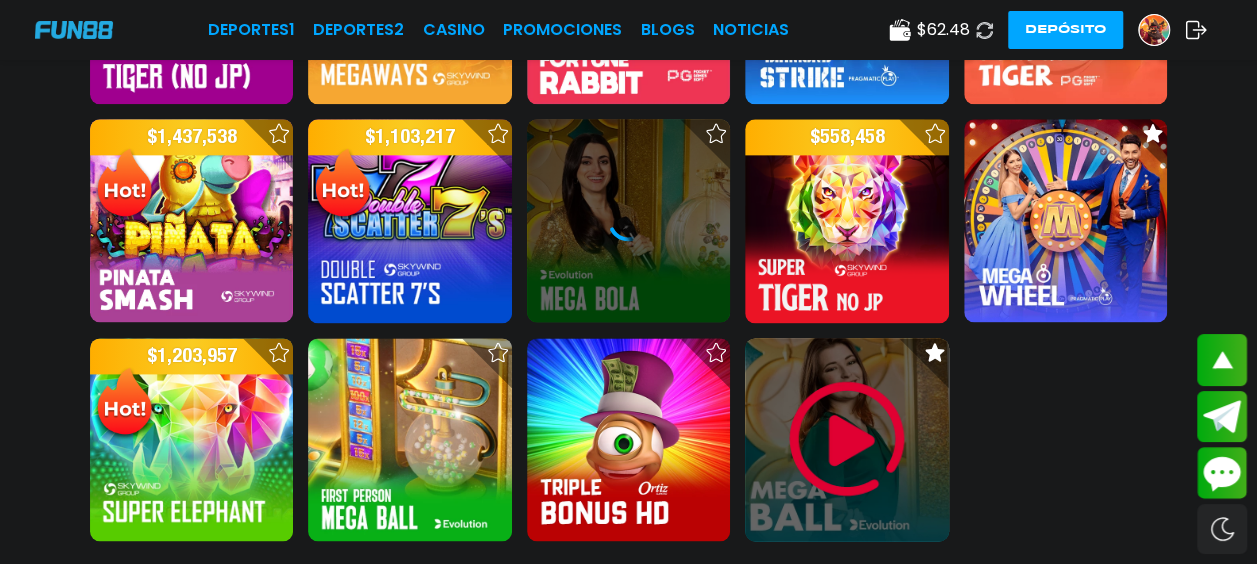 scroll, scrollTop: 0, scrollLeft: 0, axis: both 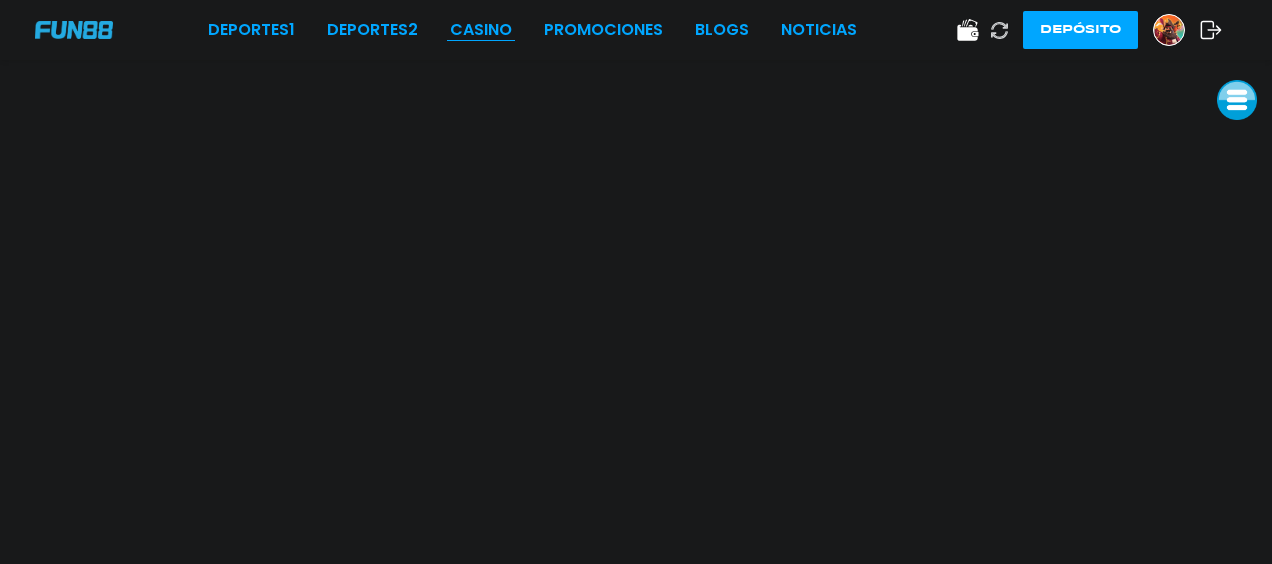 click on "CASINO" at bounding box center [481, 30] 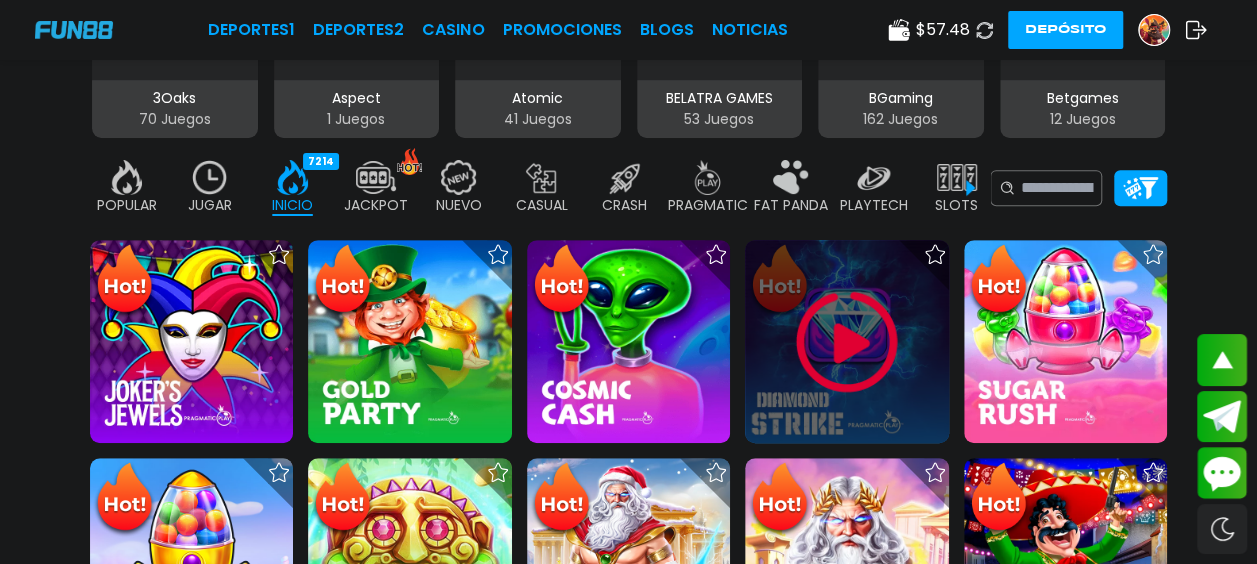 scroll, scrollTop: 400, scrollLeft: 0, axis: vertical 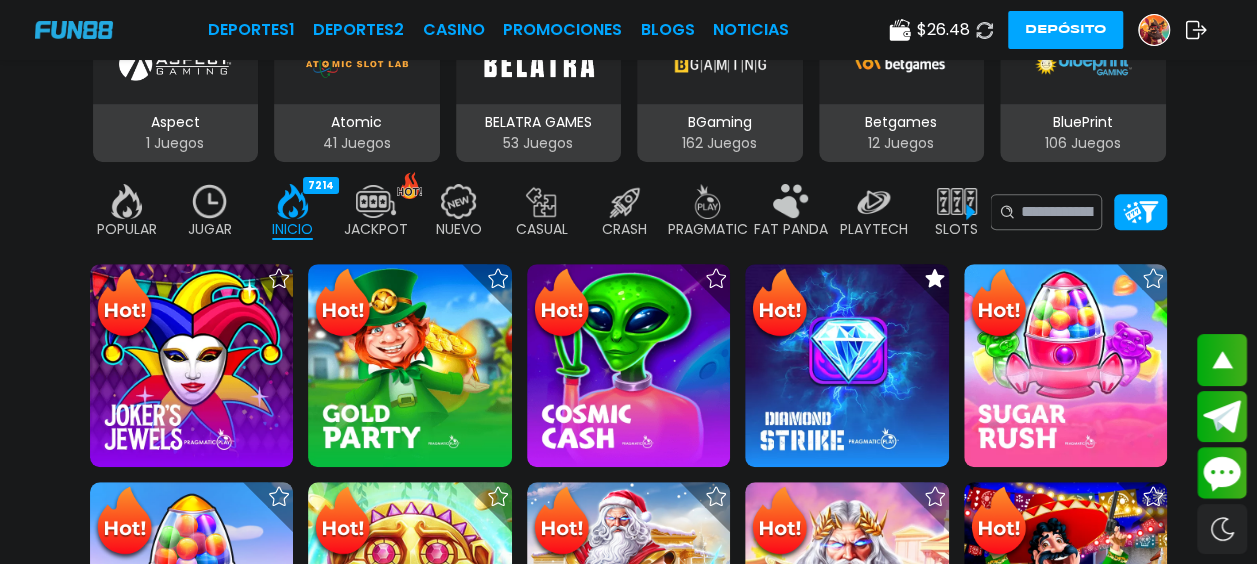click at bounding box center (210, 201) 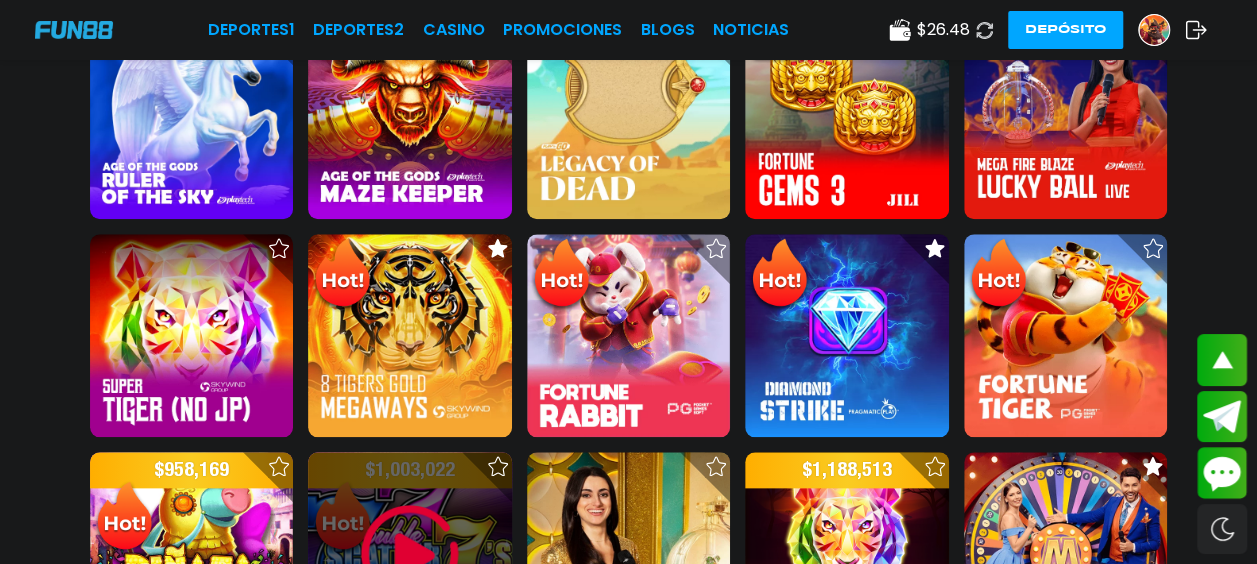 scroll, scrollTop: 1000, scrollLeft: 0, axis: vertical 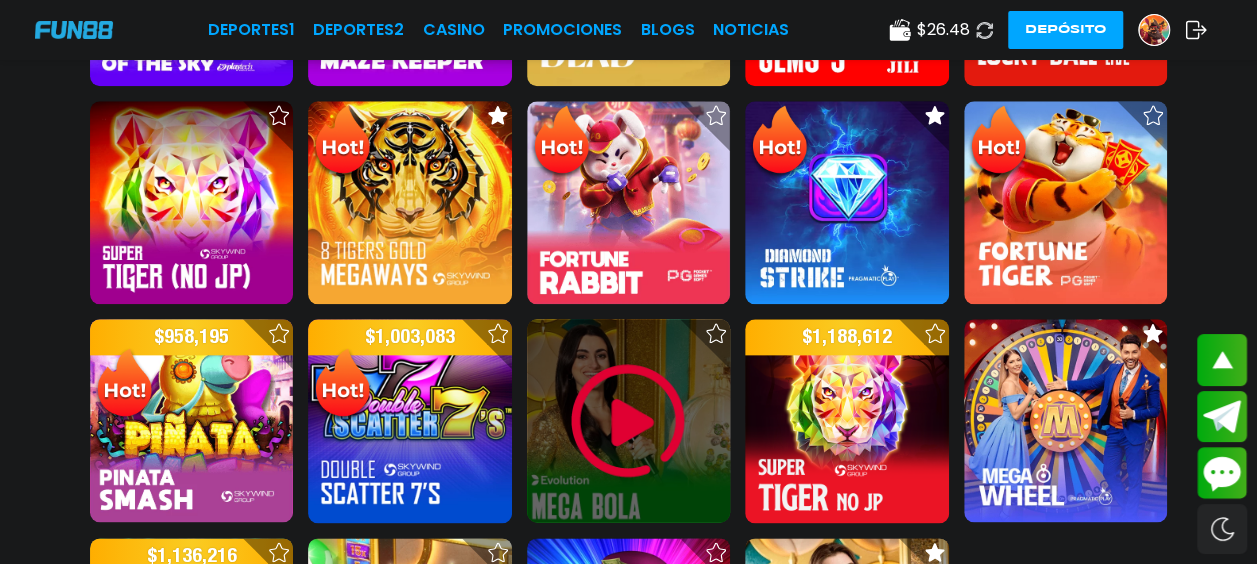 click at bounding box center (628, 421) 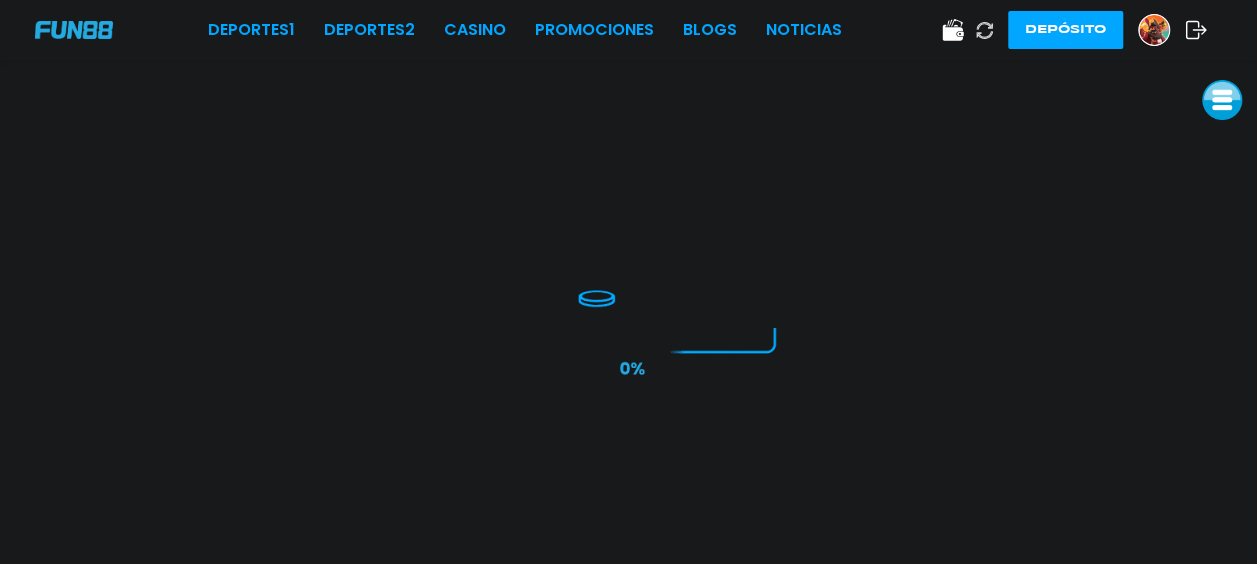 scroll, scrollTop: 0, scrollLeft: 0, axis: both 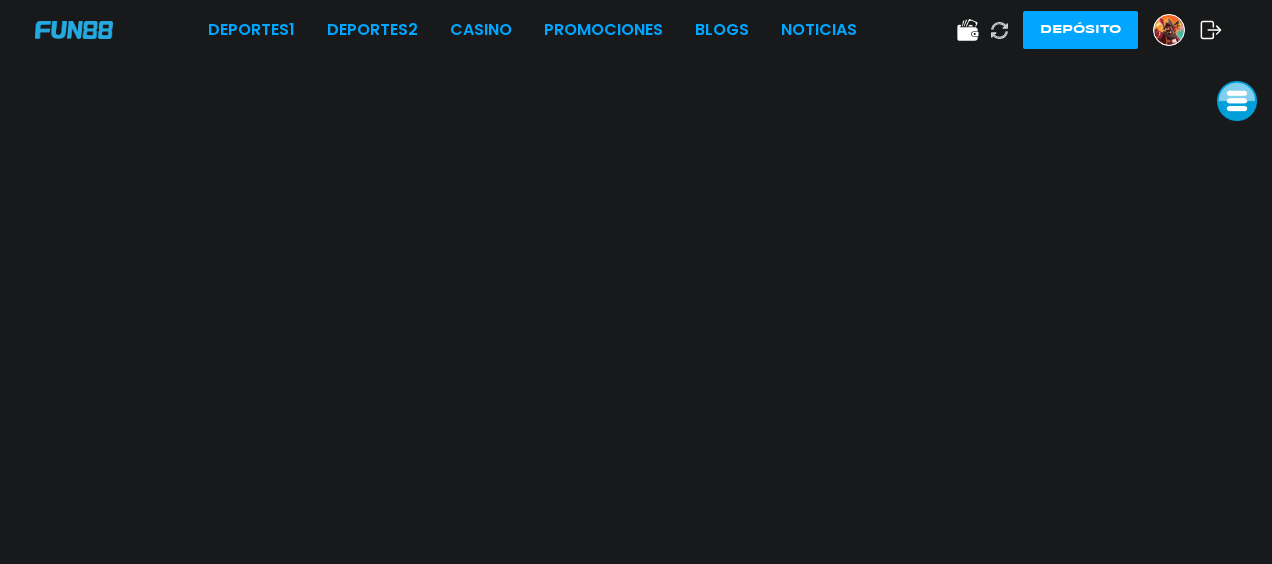click at bounding box center (1237, 101) 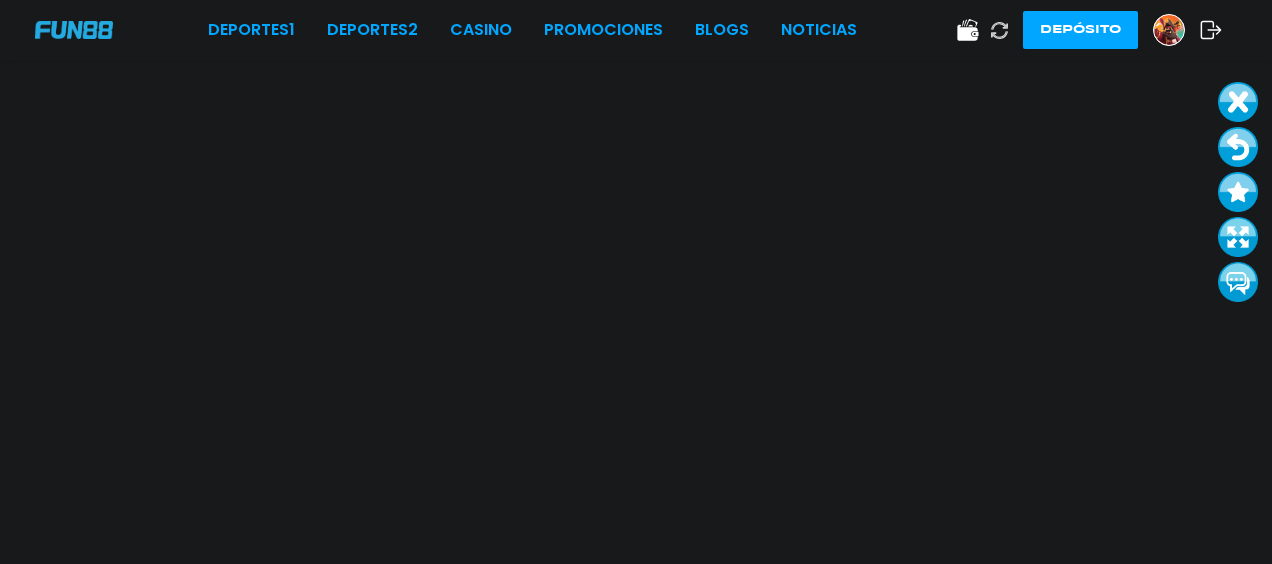 click at bounding box center (1238, 102) 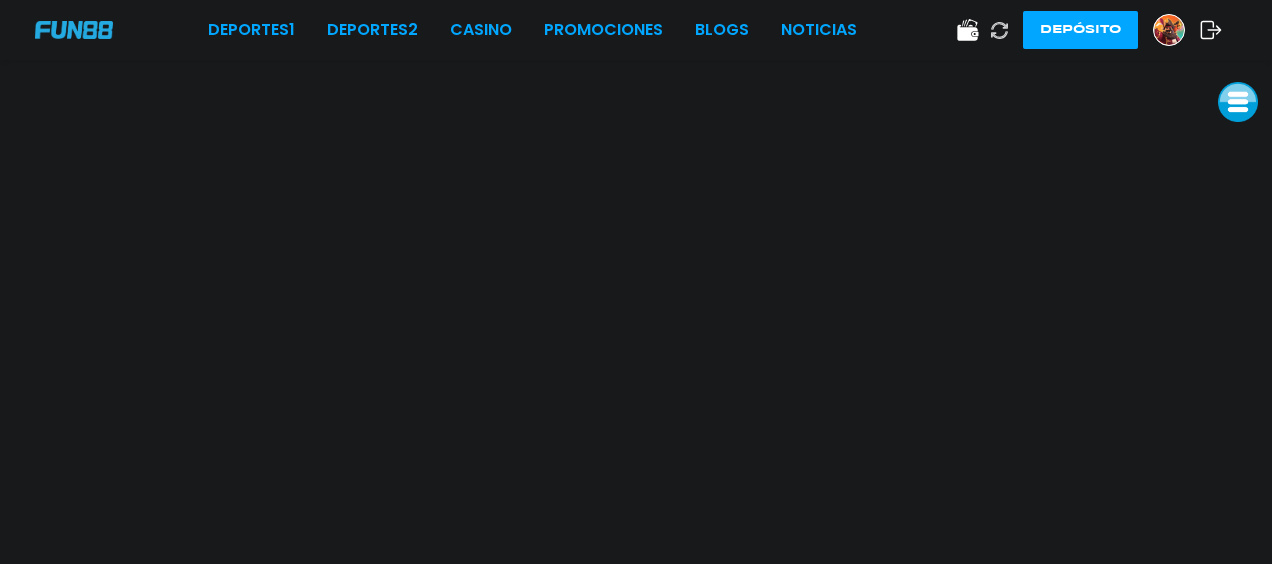 click at bounding box center [1238, 102] 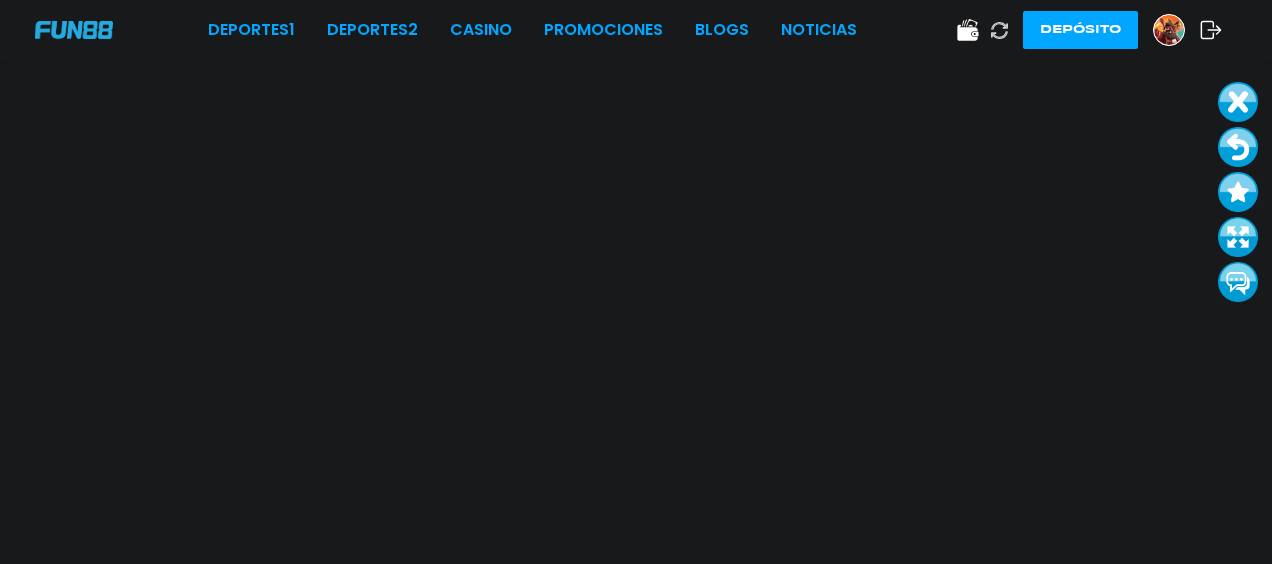 click at bounding box center [1238, 102] 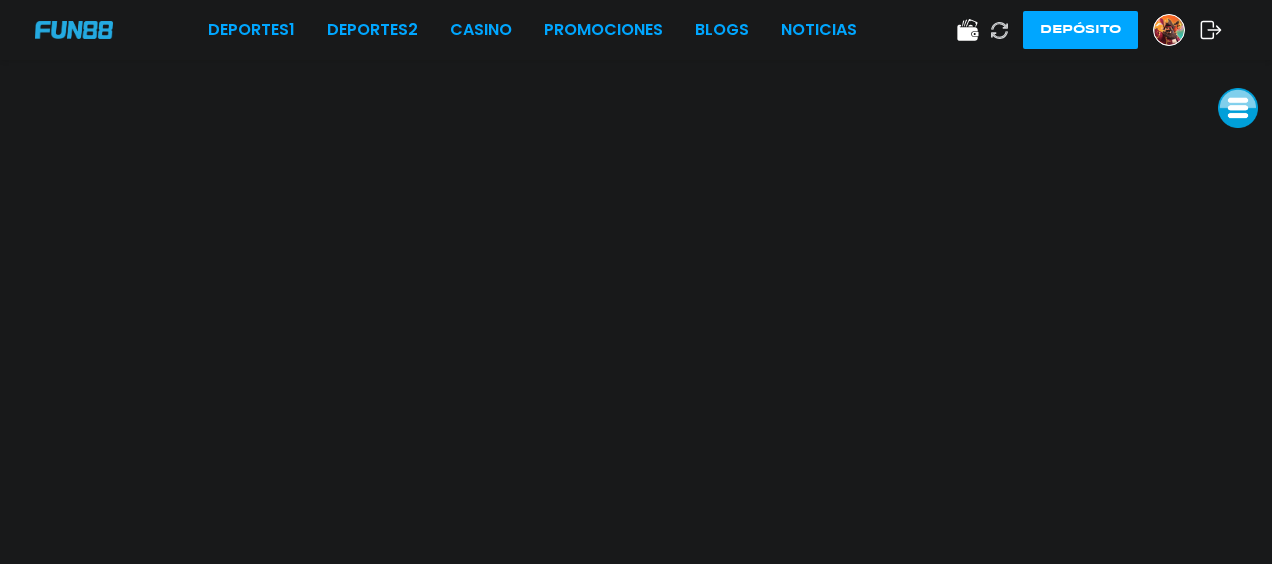 click at bounding box center (1238, 108) 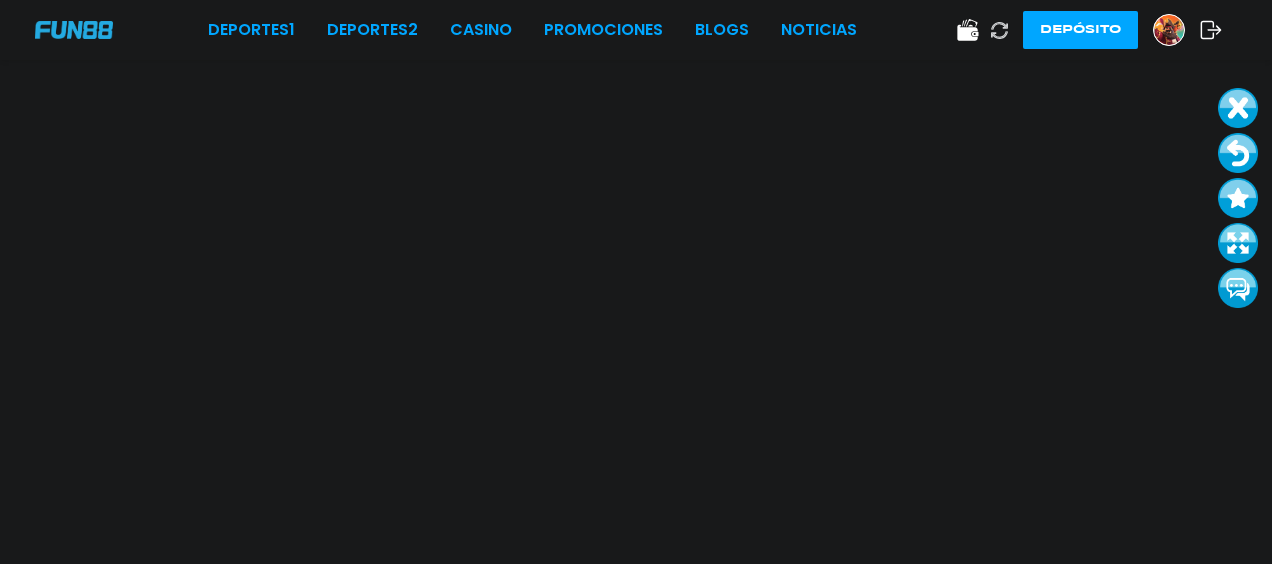 click at bounding box center [1238, 153] 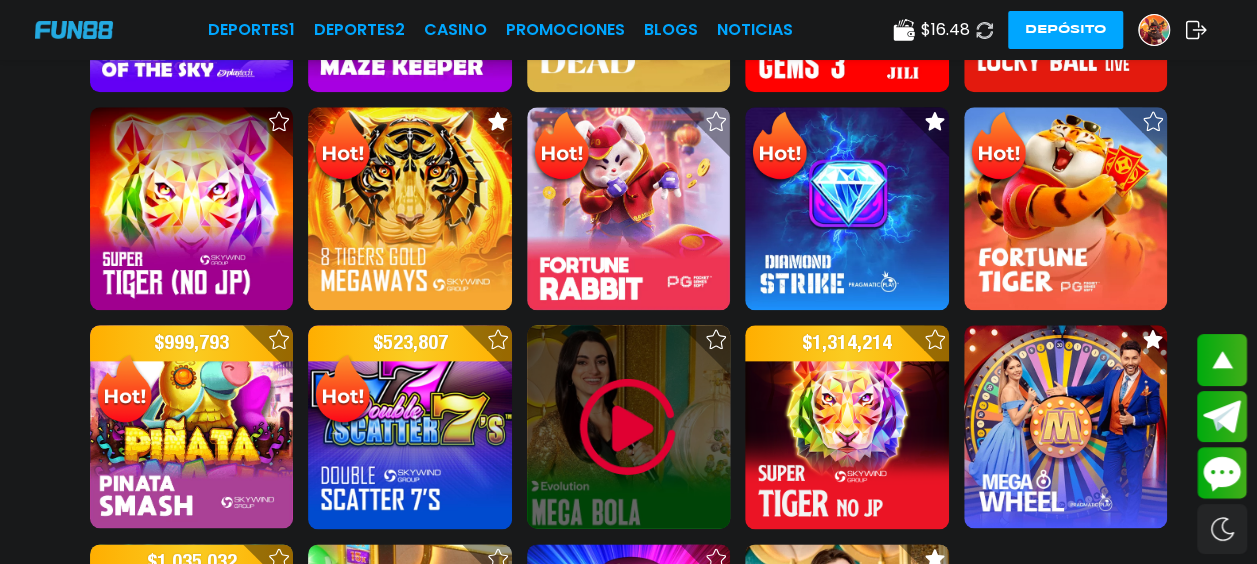 scroll, scrollTop: 1100, scrollLeft: 0, axis: vertical 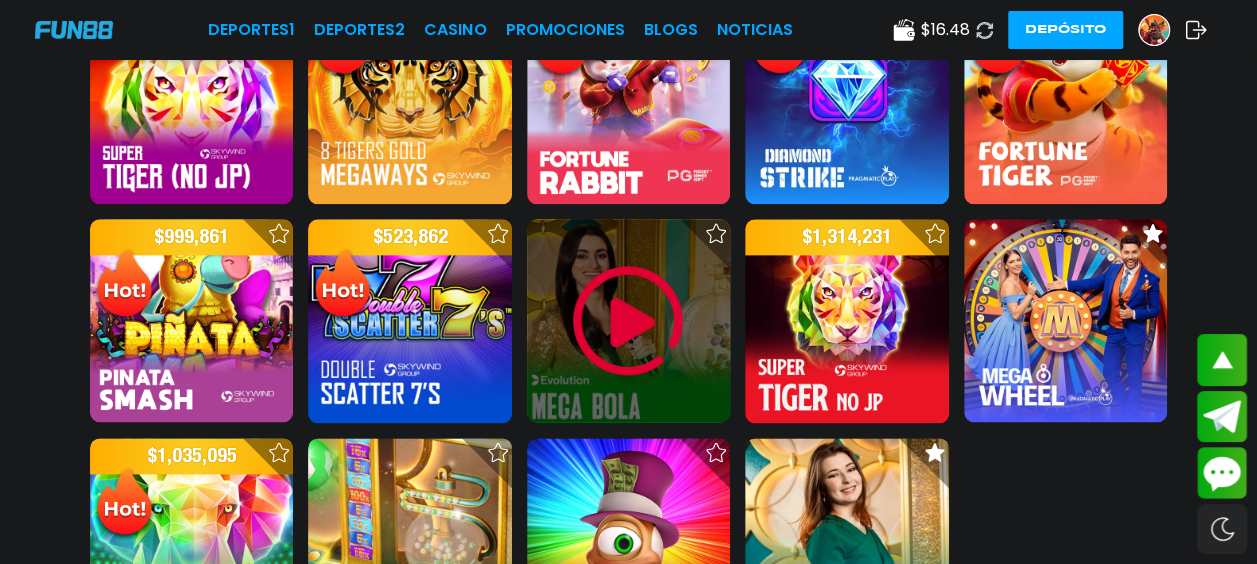 click at bounding box center (628, 321) 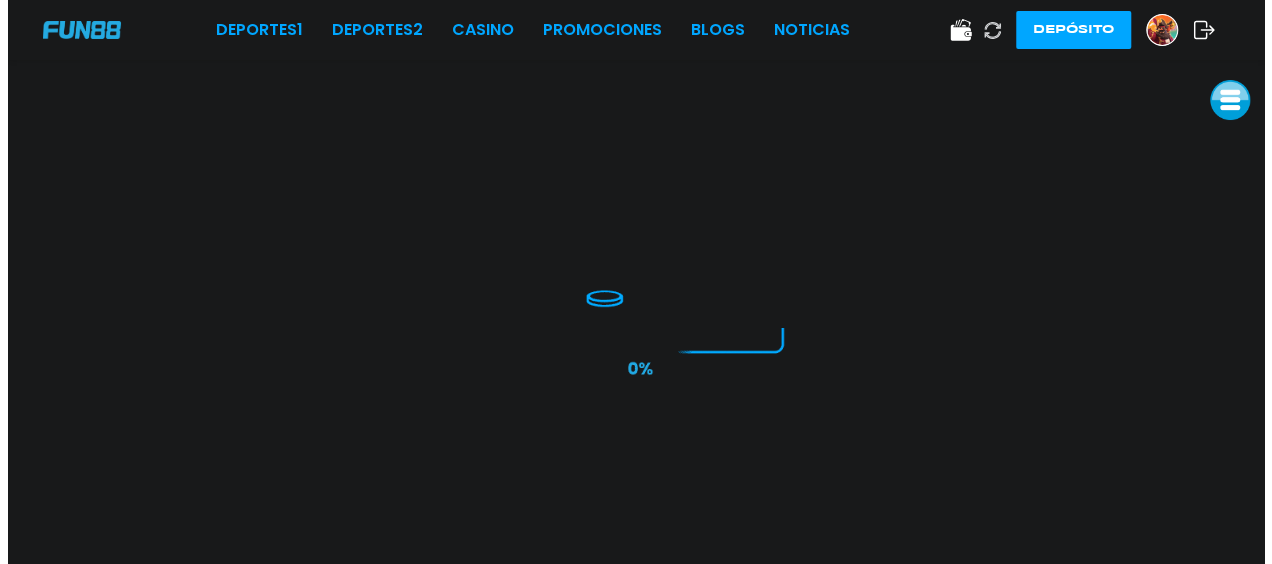 scroll, scrollTop: 0, scrollLeft: 0, axis: both 